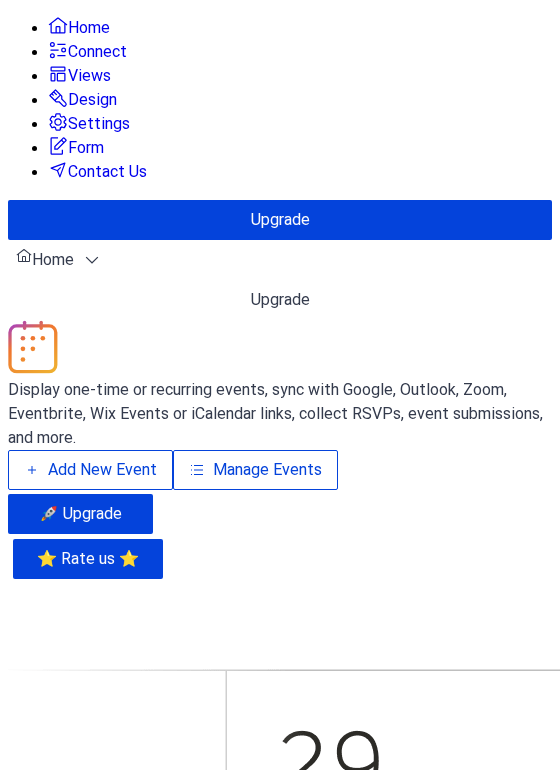 scroll, scrollTop: 0, scrollLeft: 0, axis: both 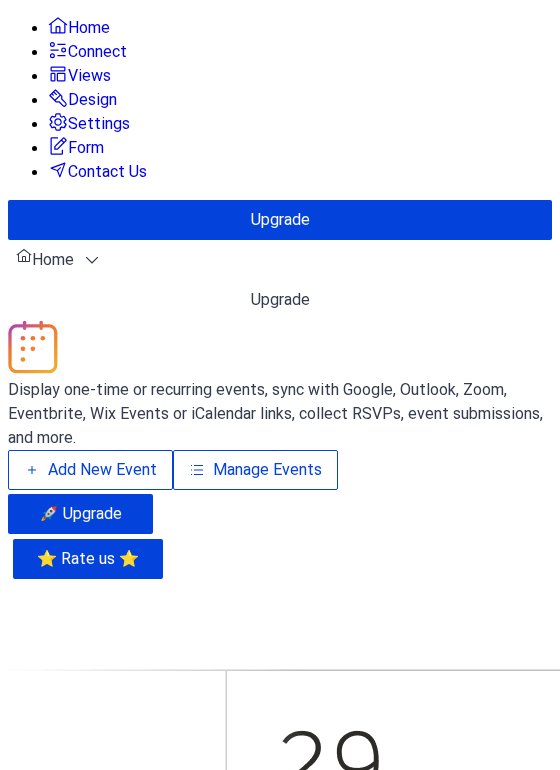 click on "Manage Events" at bounding box center (267, 470) 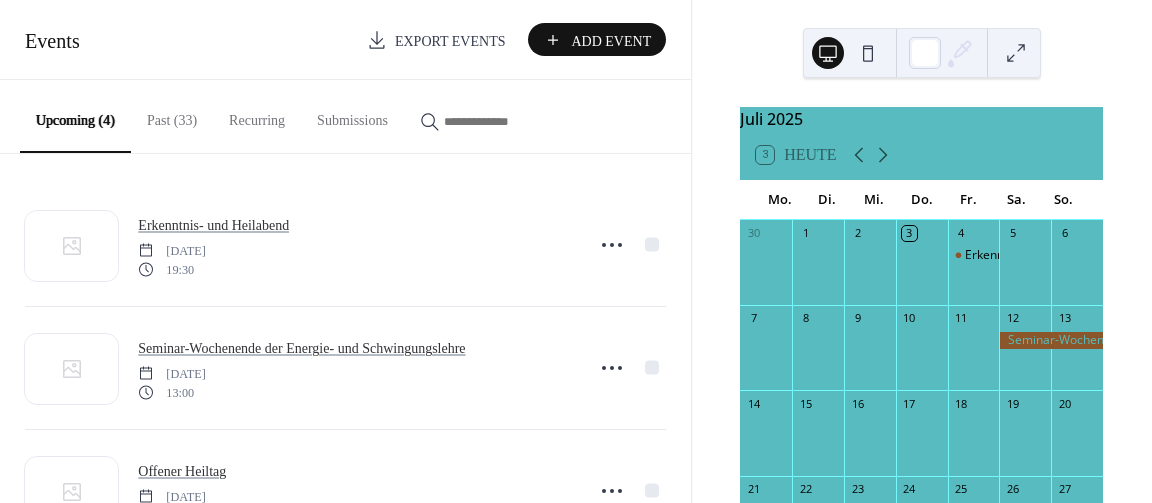 scroll, scrollTop: 0, scrollLeft: 0, axis: both 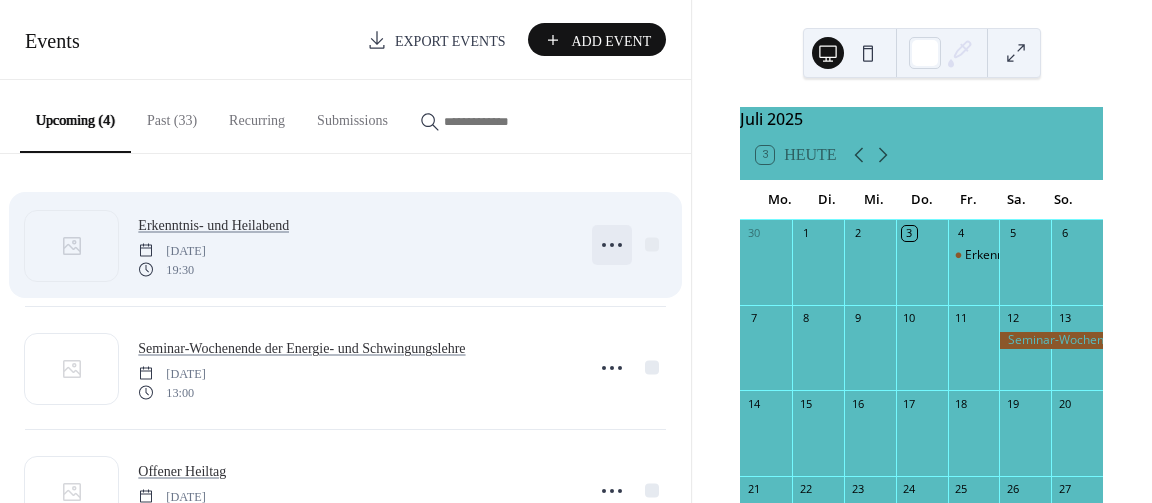 click 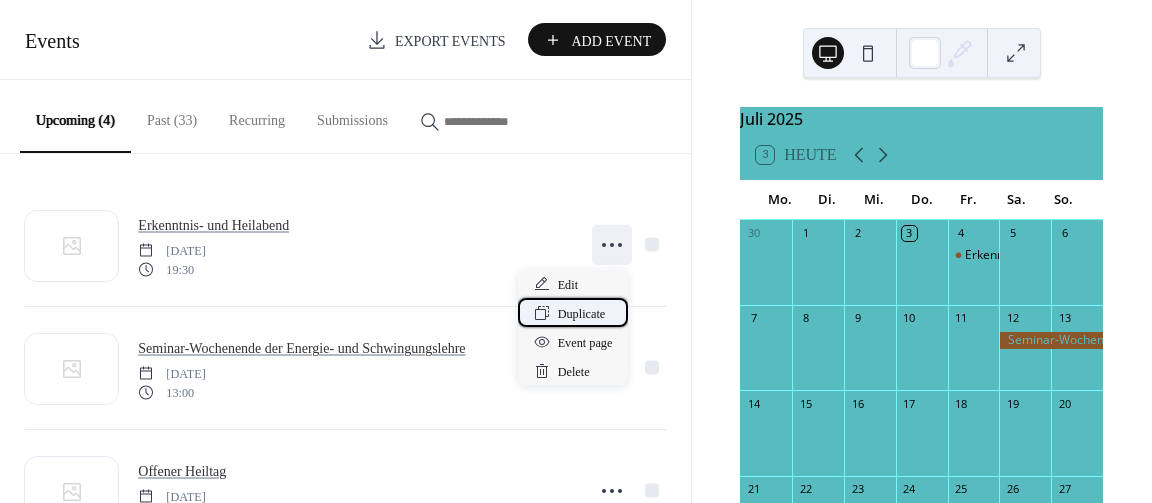 click on "Duplicate" at bounding box center [582, 314] 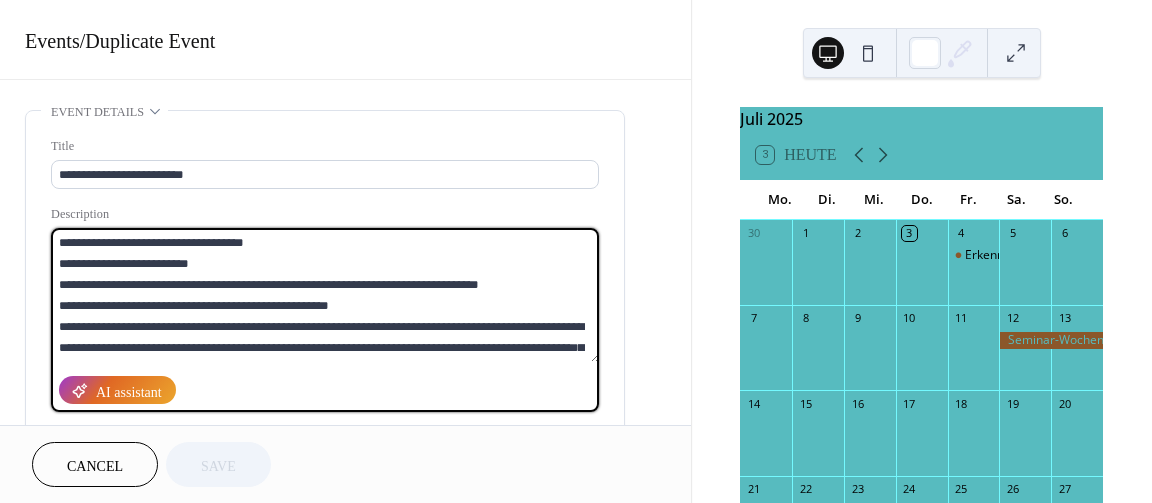 click on "**********" at bounding box center [325, 295] 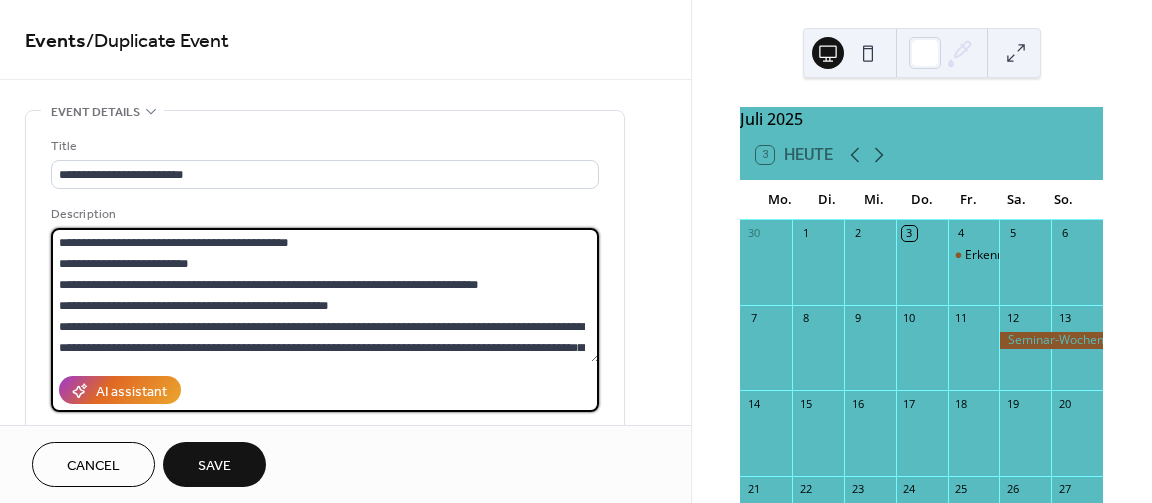 click on "**********" at bounding box center [325, 295] 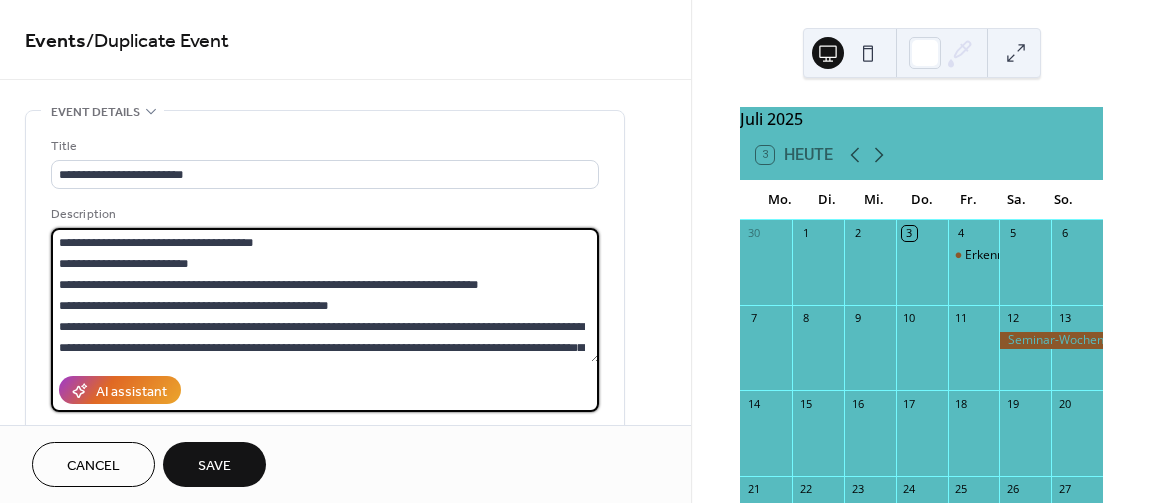 drag, startPoint x: 280, startPoint y: 247, endPoint x: 219, endPoint y: 246, distance: 61.008198 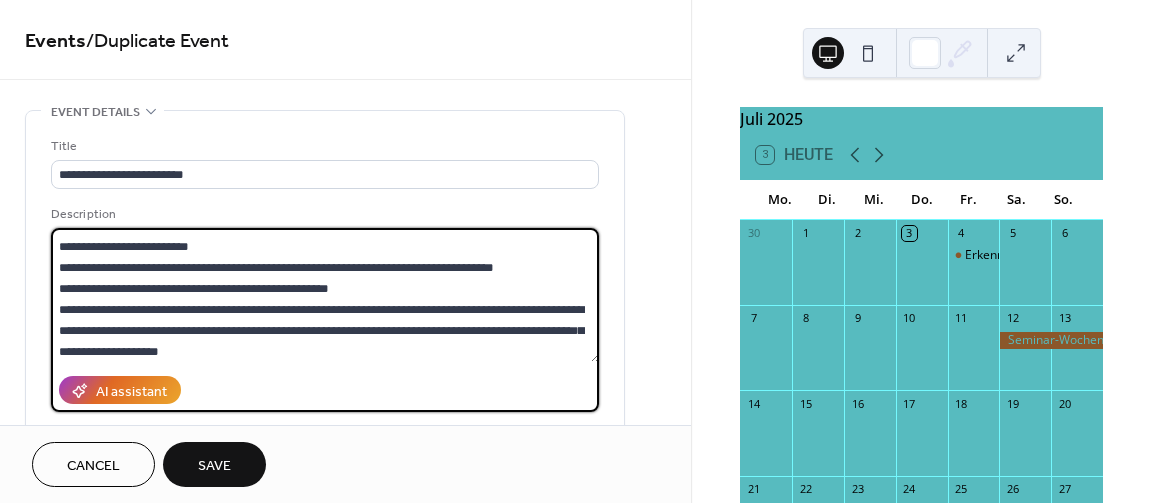 scroll, scrollTop: 19, scrollLeft: 0, axis: vertical 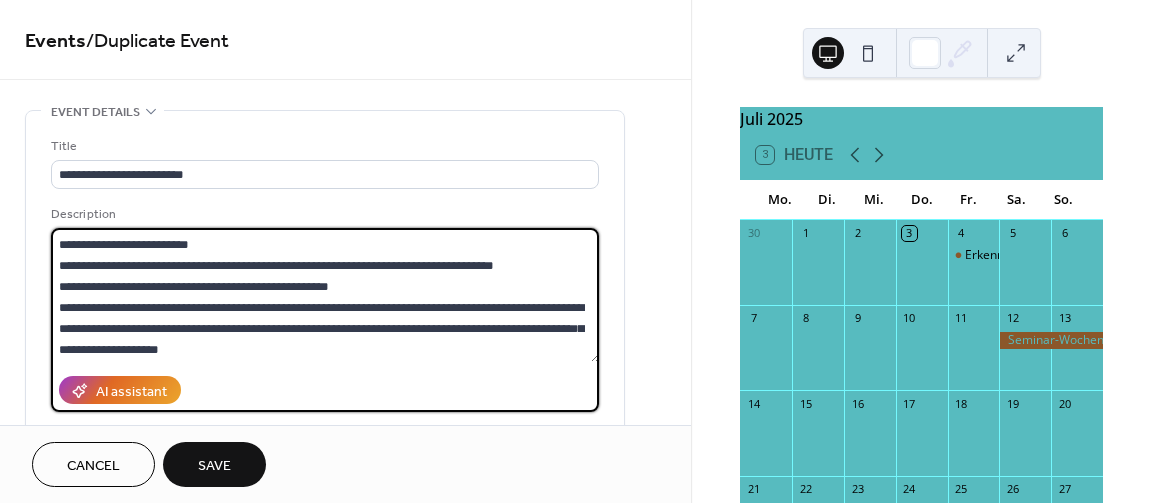 drag, startPoint x: 331, startPoint y: 287, endPoint x: 176, endPoint y: 287, distance: 155 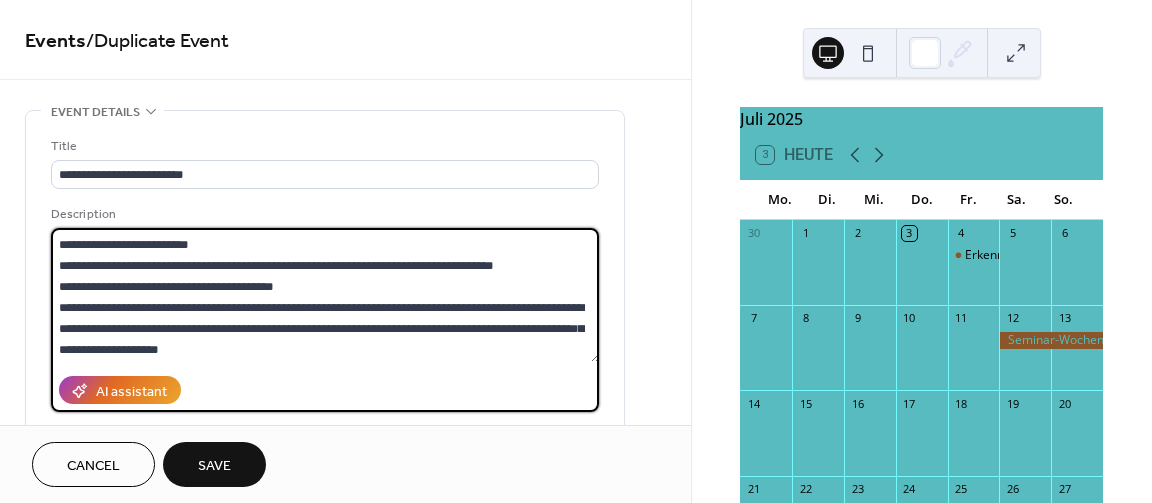 drag, startPoint x: 316, startPoint y: 295, endPoint x: 27, endPoint y: 291, distance: 289.02768 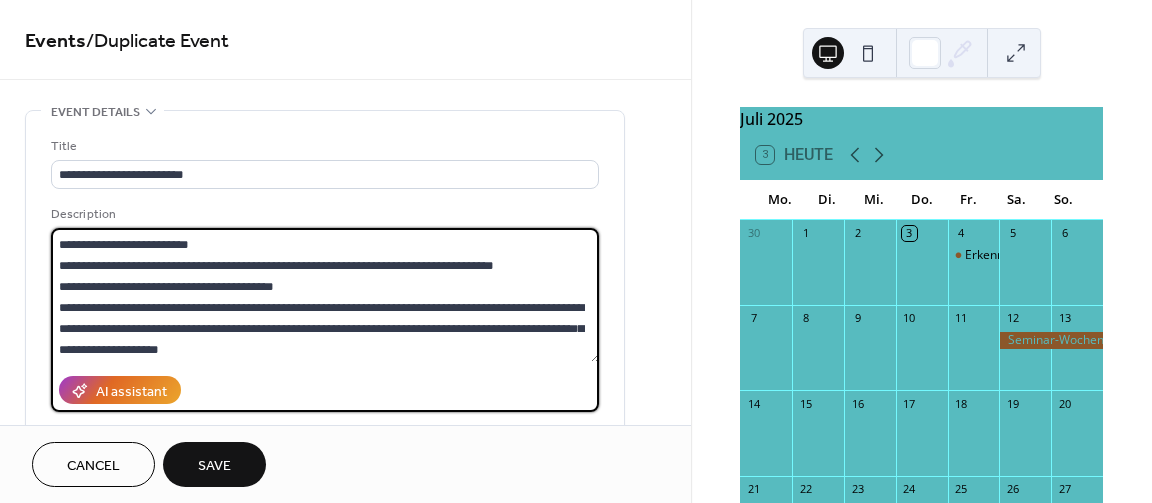 click on "**********" at bounding box center [325, 295] 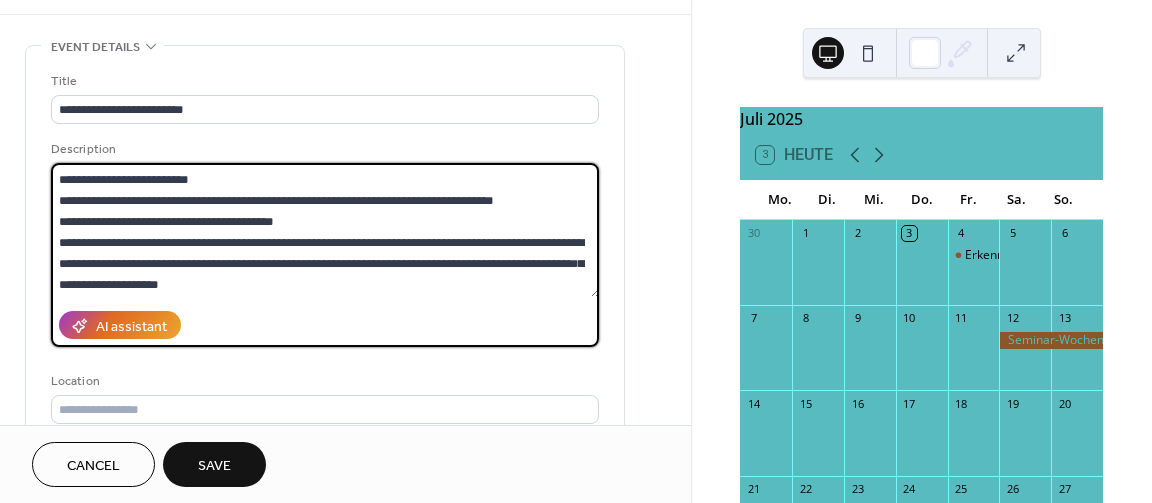 scroll, scrollTop: 64, scrollLeft: 0, axis: vertical 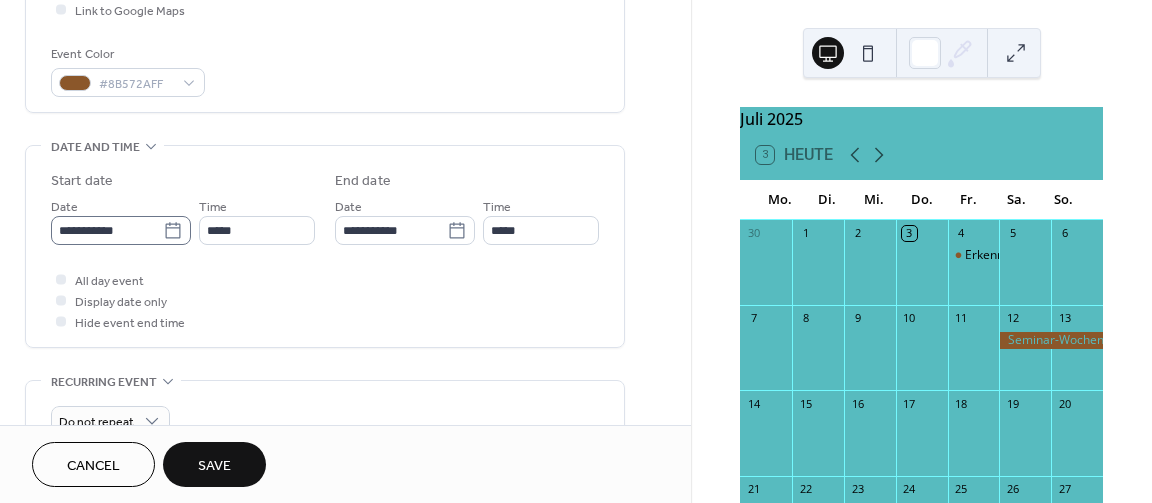type on "**********" 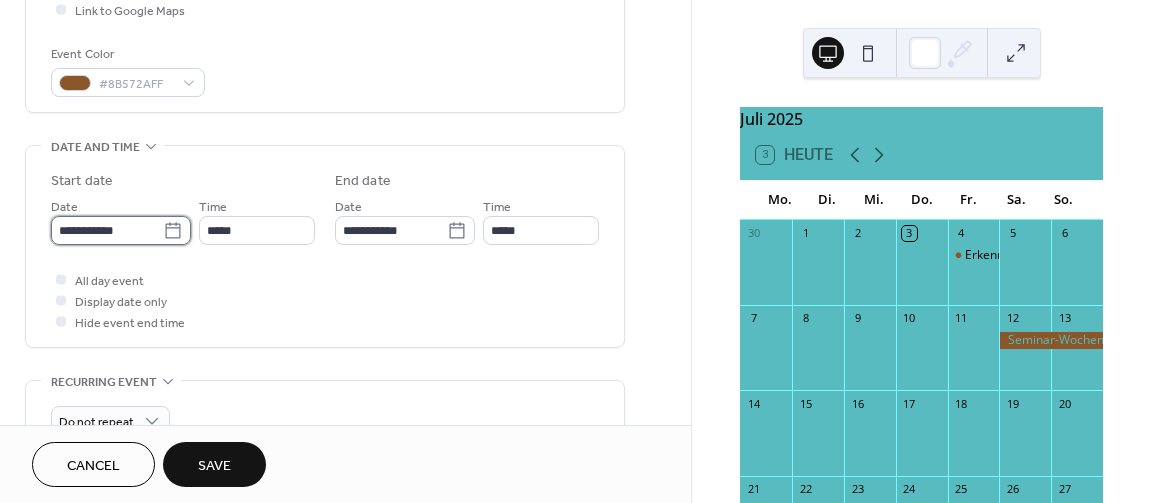 click on "**********" at bounding box center [107, 230] 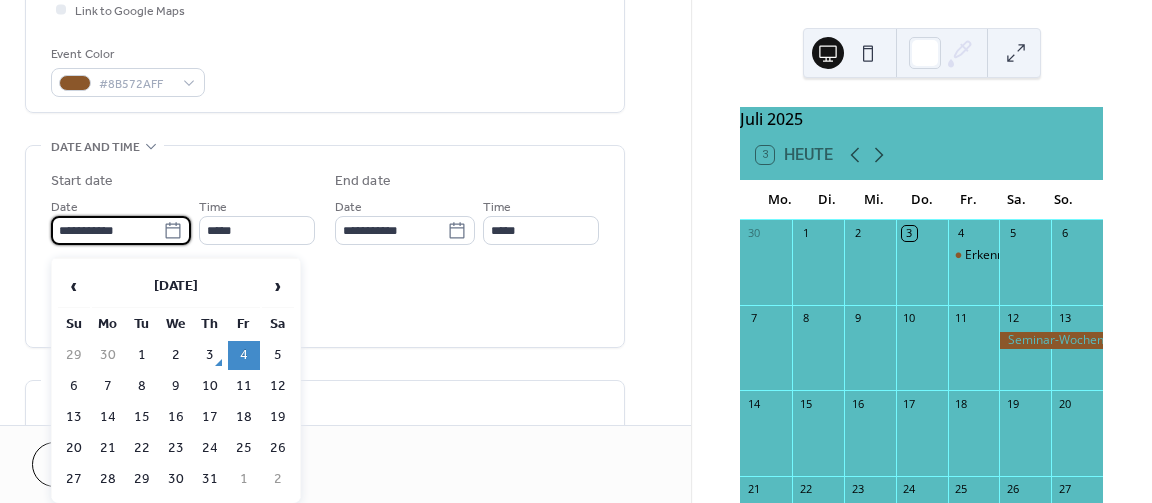 click 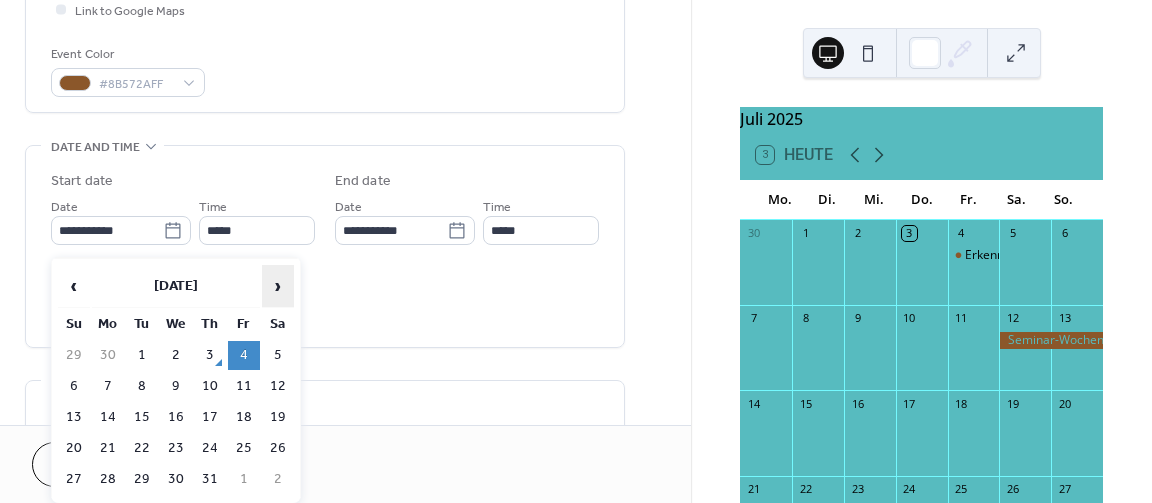click on "›" at bounding box center [278, 286] 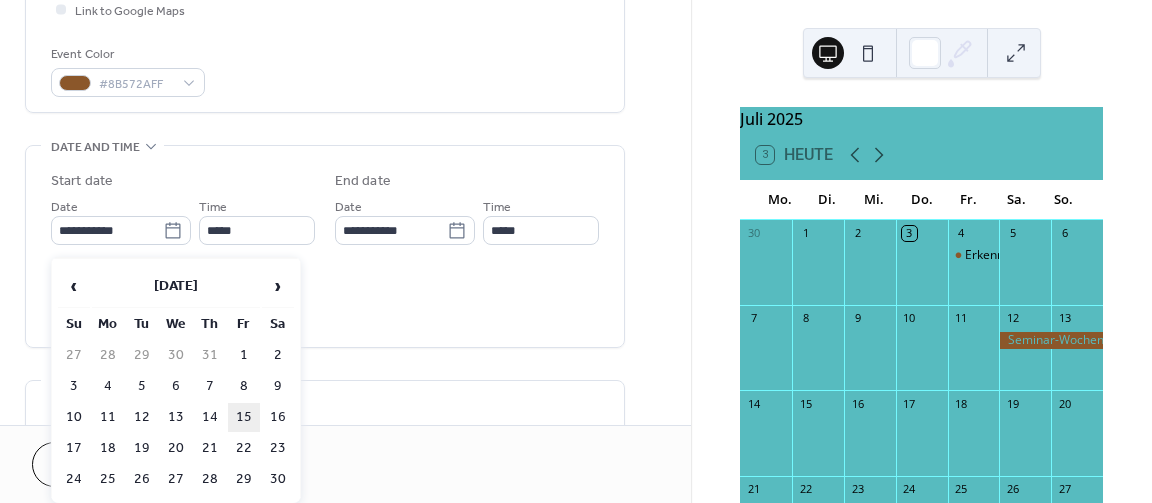 click on "15" at bounding box center [244, 417] 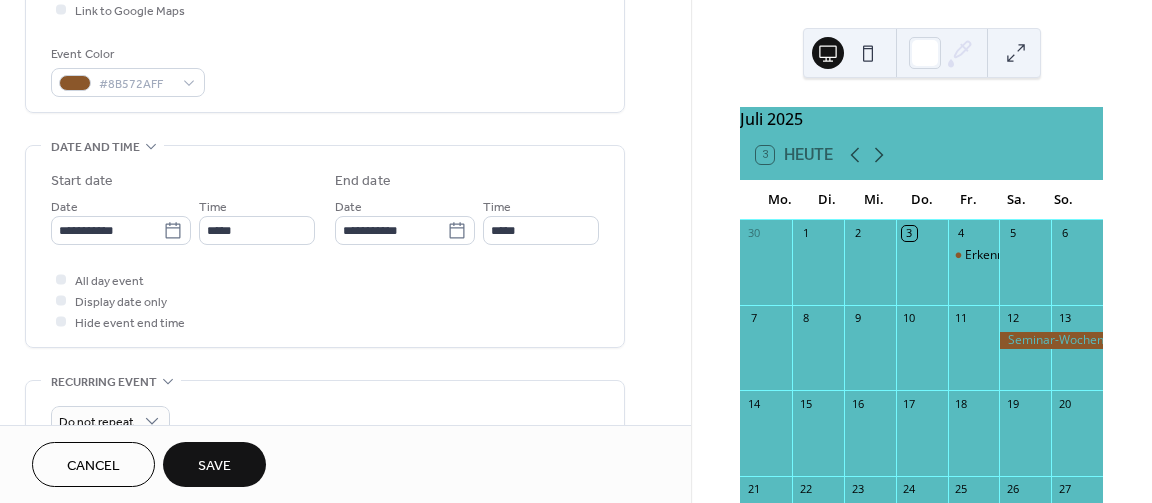 click on "Save" at bounding box center (214, 466) 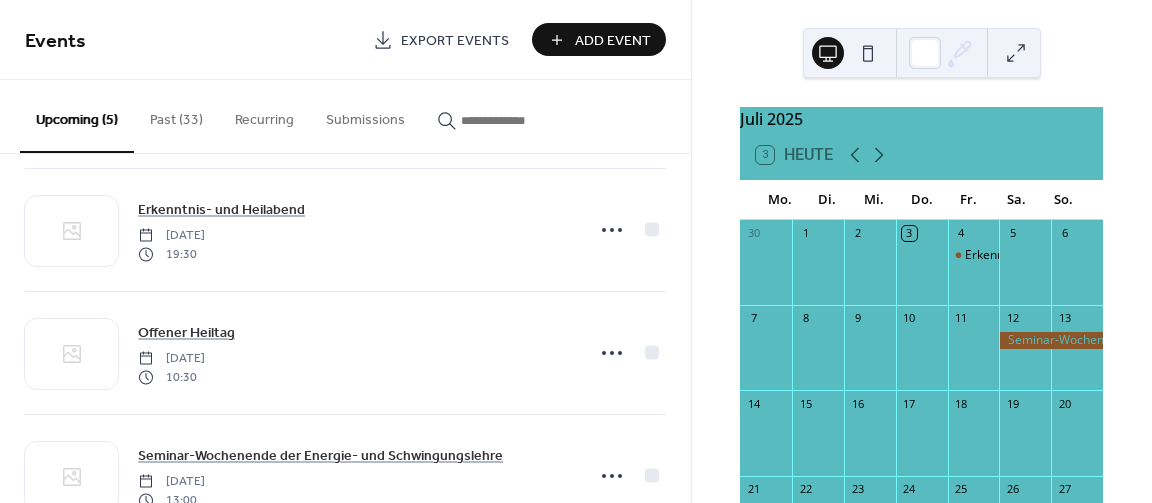 scroll, scrollTop: 265, scrollLeft: 0, axis: vertical 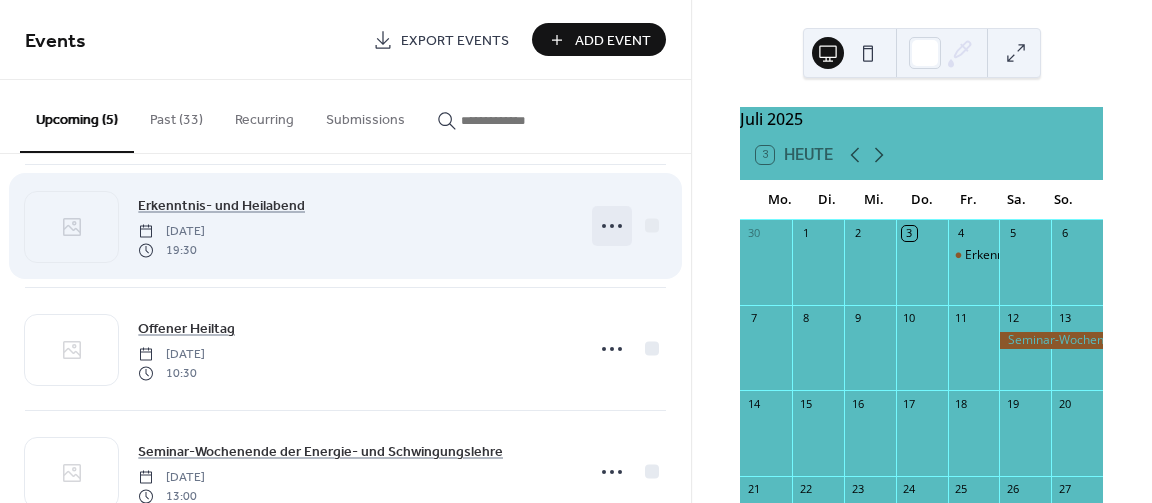 click 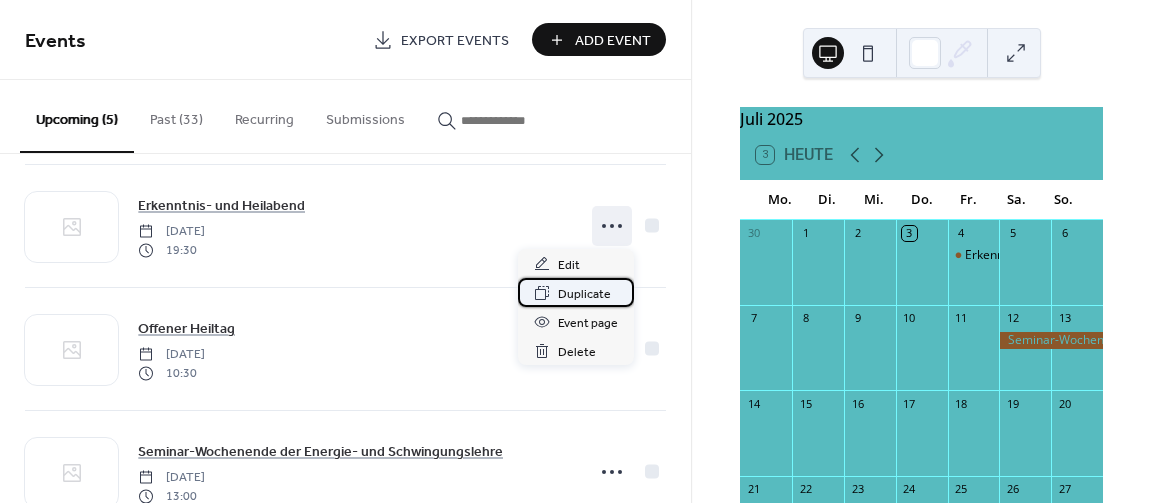 click on "Duplicate" at bounding box center [584, 294] 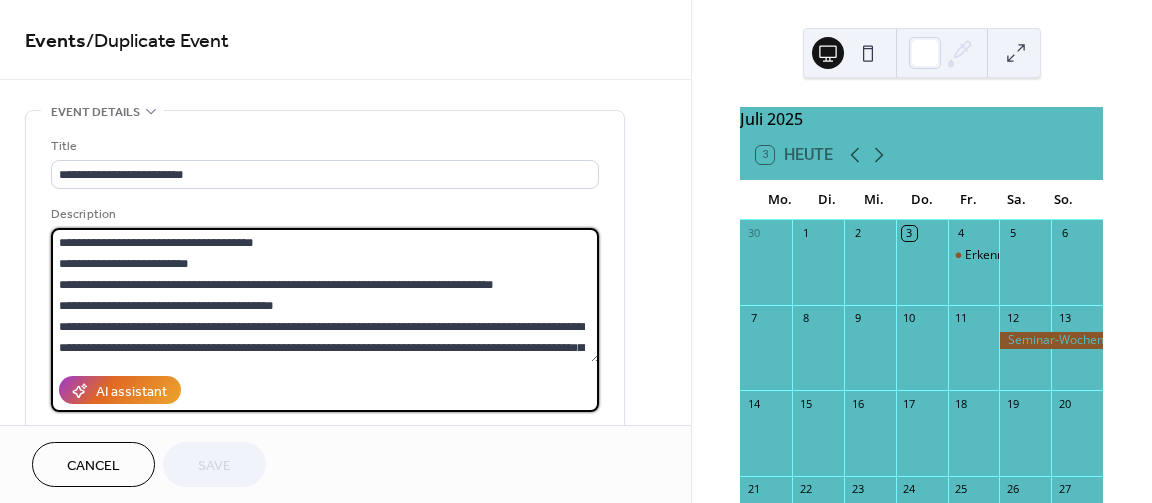drag, startPoint x: 277, startPoint y: 251, endPoint x: 218, endPoint y: 252, distance: 59.008472 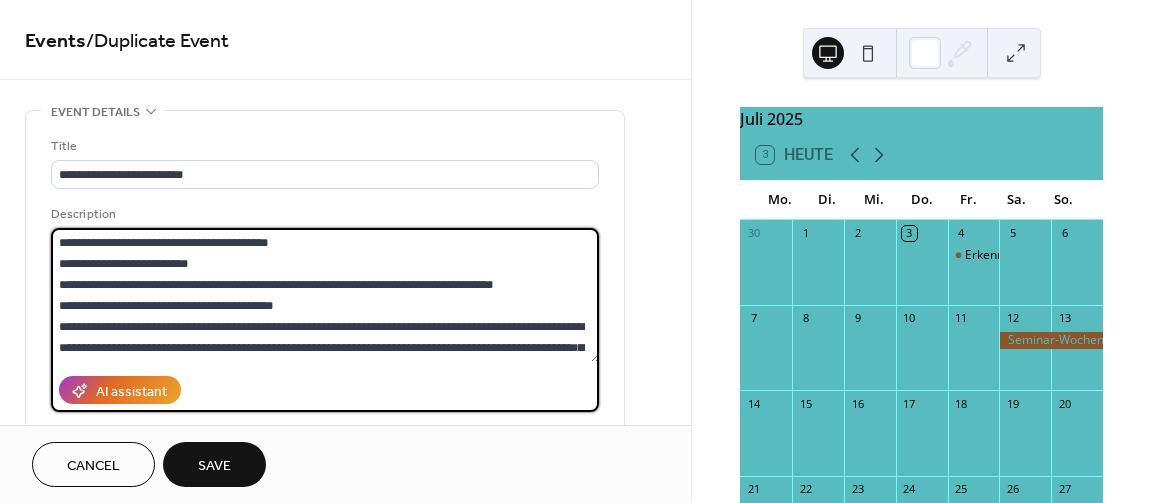 drag, startPoint x: 198, startPoint y: 281, endPoint x: 147, endPoint y: 281, distance: 51 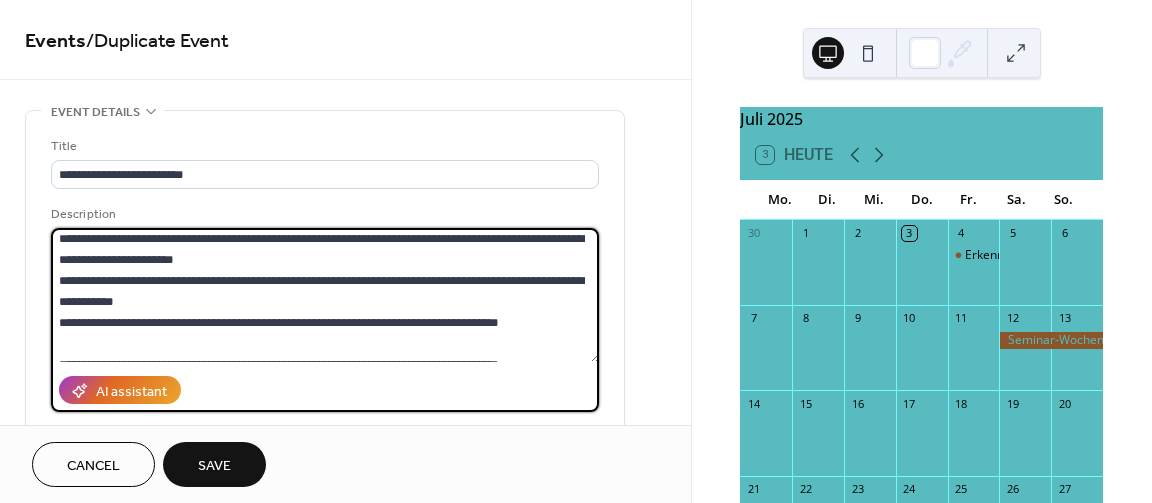 scroll, scrollTop: 210, scrollLeft: 0, axis: vertical 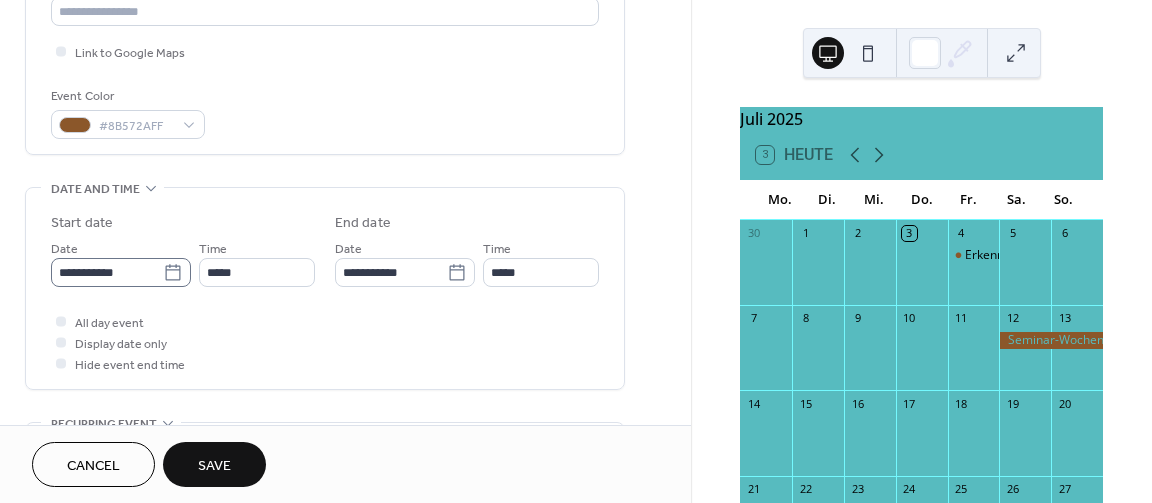 type on "**********" 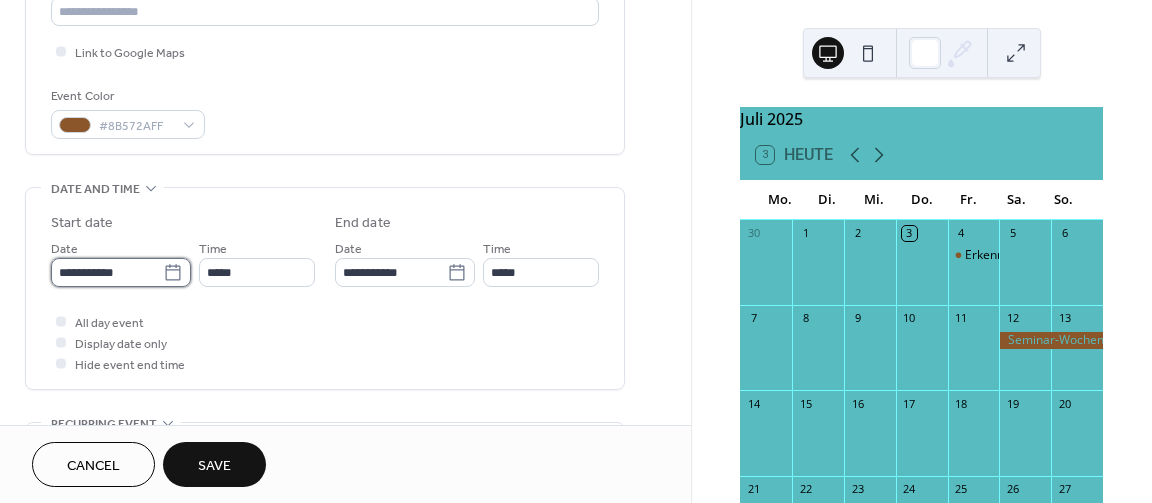 click on "**********" at bounding box center (107, 272) 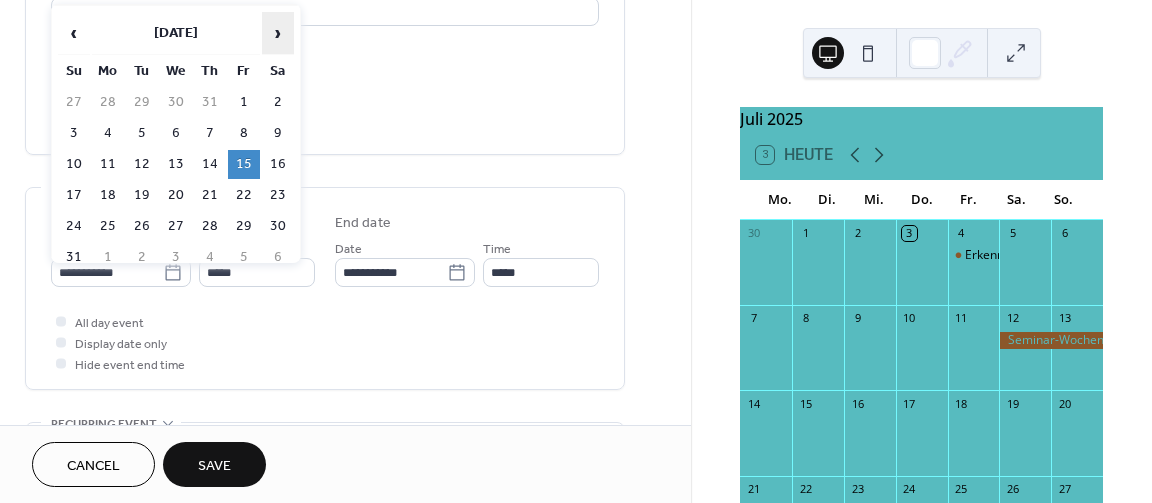 click on "›" at bounding box center (278, 33) 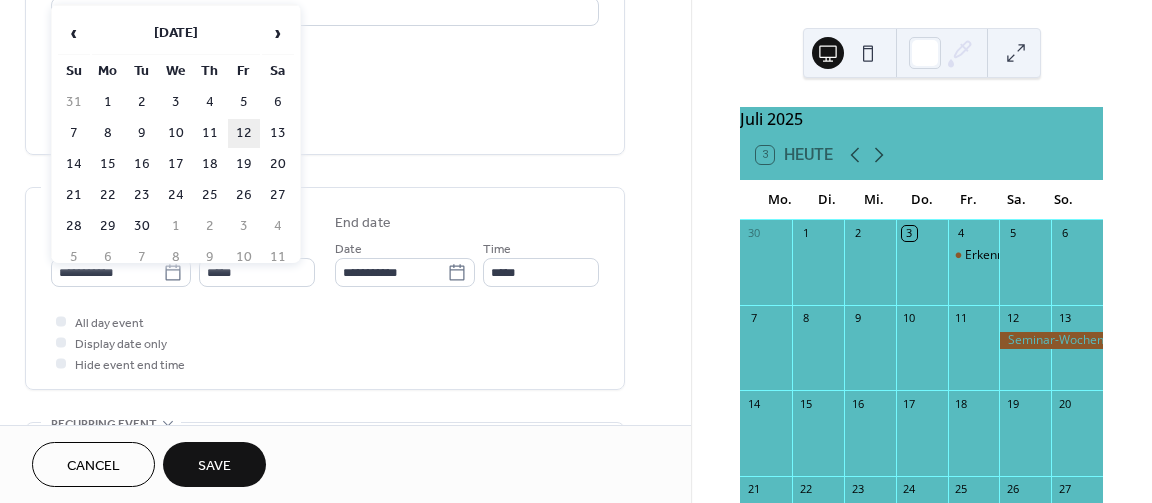 click on "12" at bounding box center [244, 133] 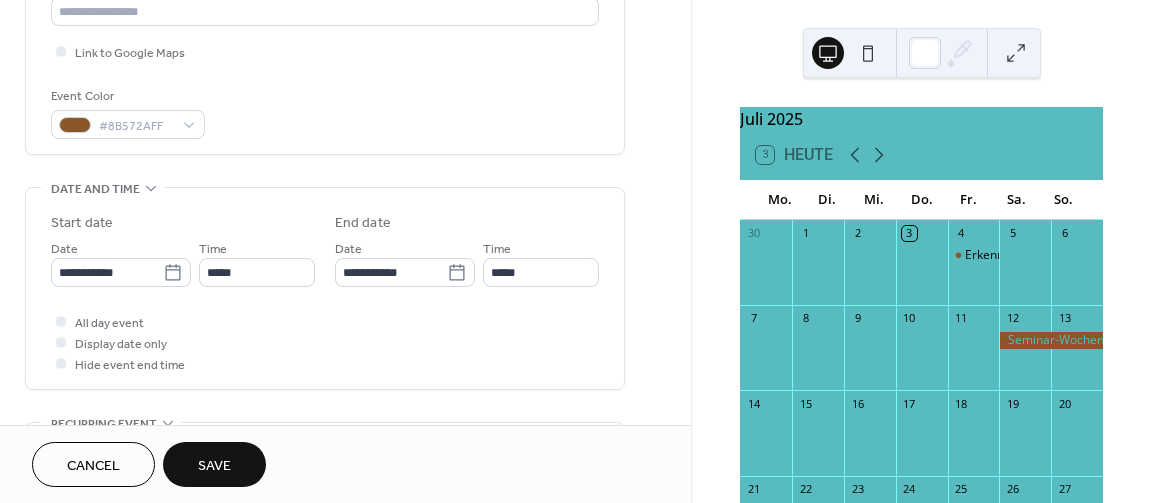 click on "Save" at bounding box center [214, 466] 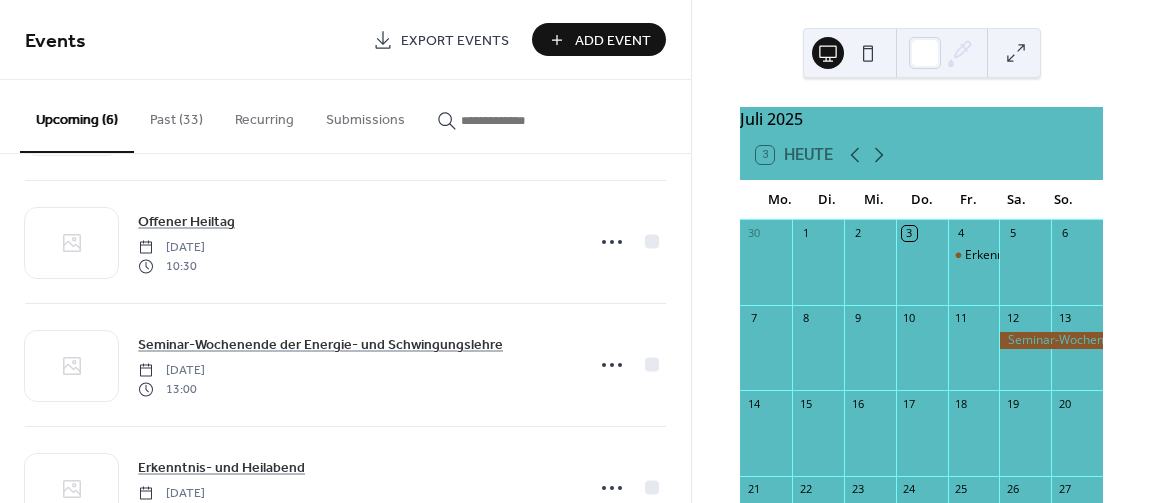 scroll, scrollTop: 446, scrollLeft: 0, axis: vertical 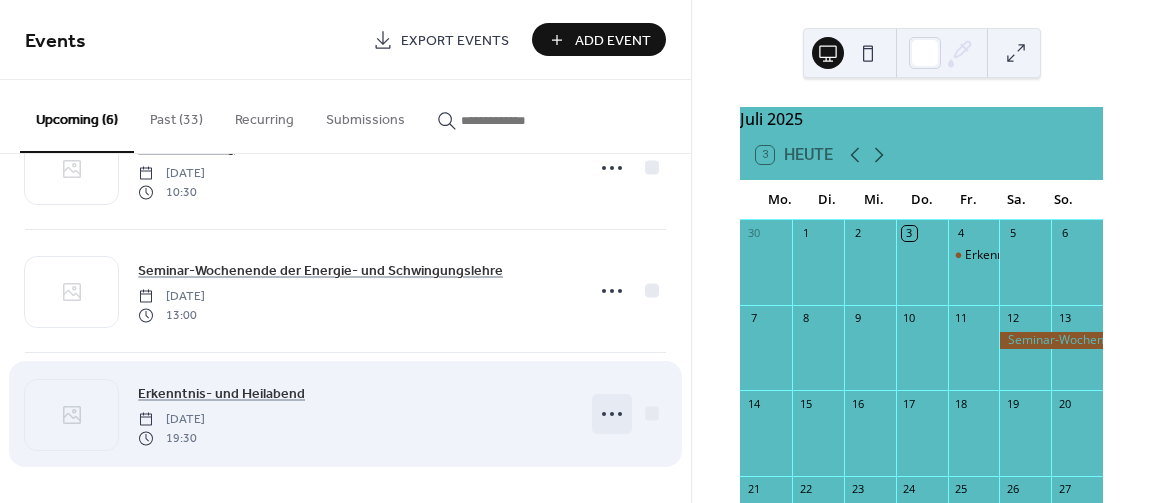 click 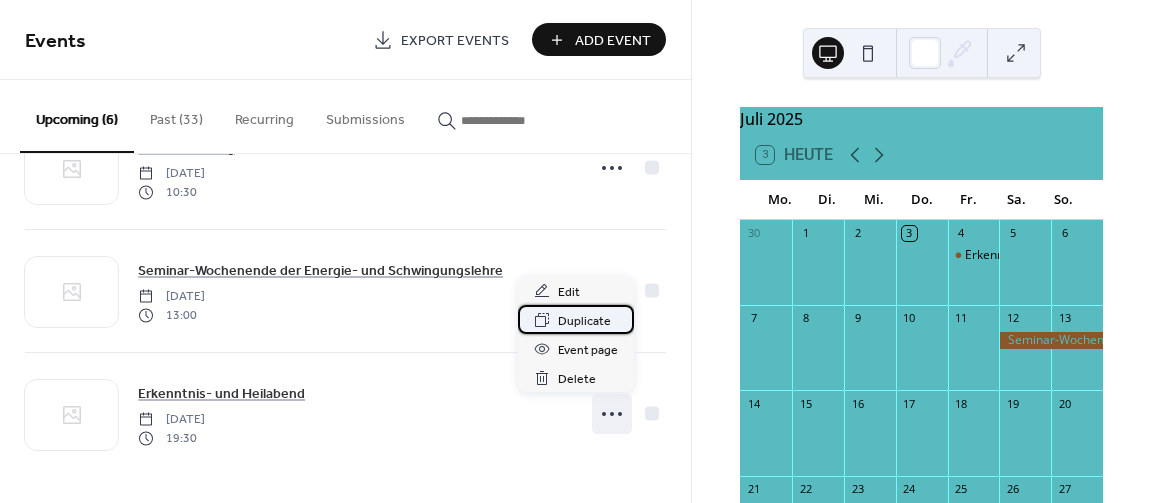 click on "Duplicate" at bounding box center (584, 321) 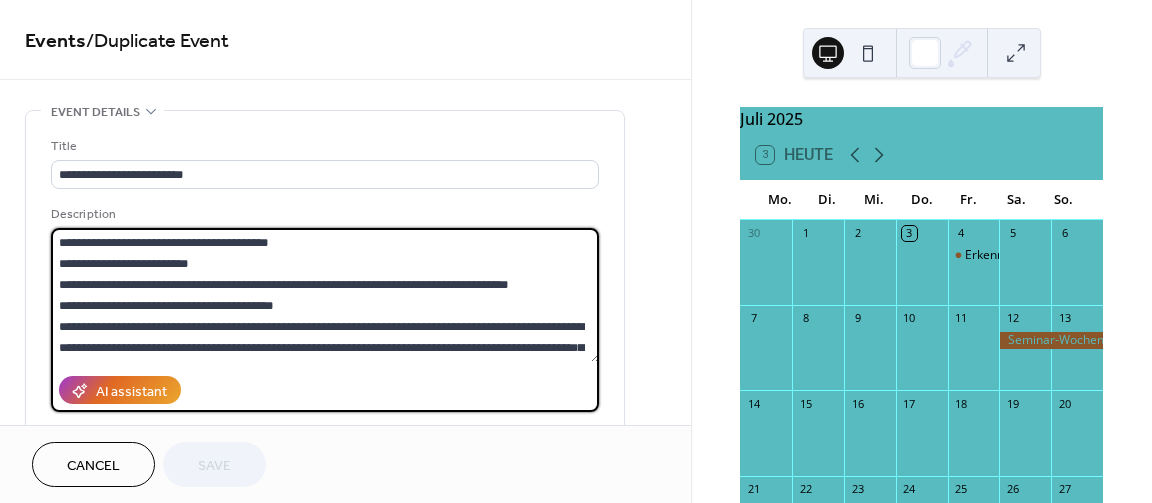 drag, startPoint x: 298, startPoint y: 245, endPoint x: 226, endPoint y: 237, distance: 72.443085 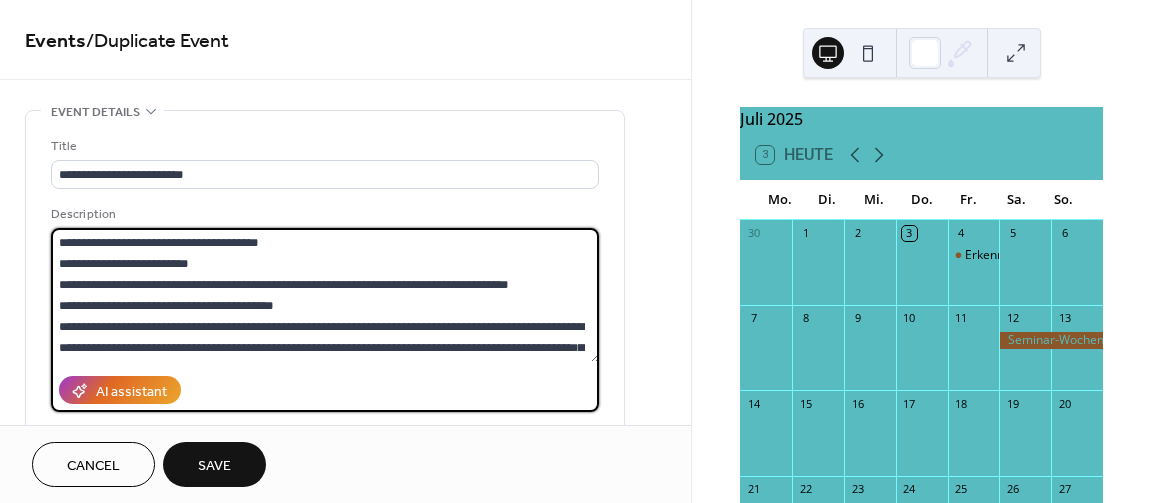 drag, startPoint x: 221, startPoint y: 285, endPoint x: 150, endPoint y: 283, distance: 71.02816 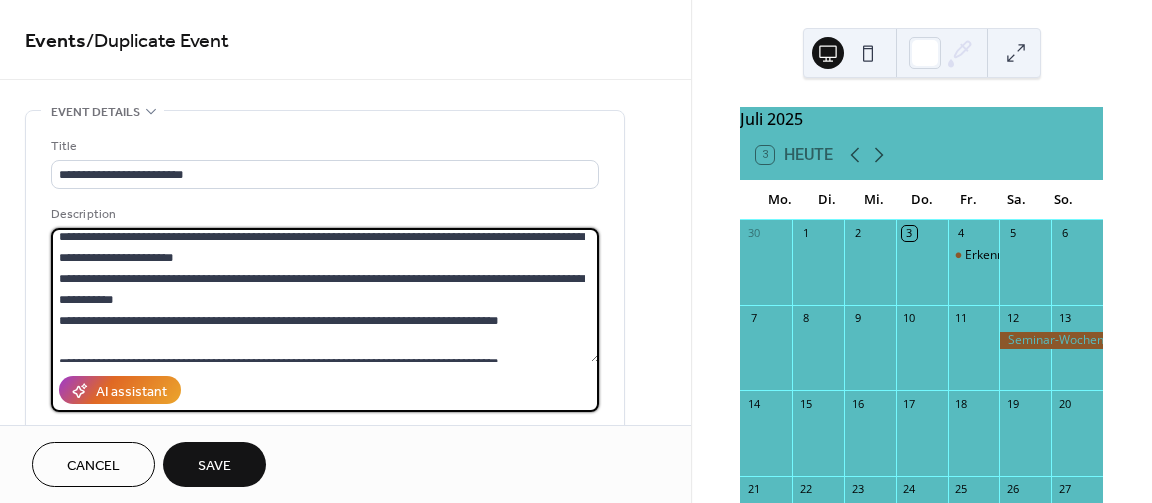 scroll, scrollTop: 210, scrollLeft: 0, axis: vertical 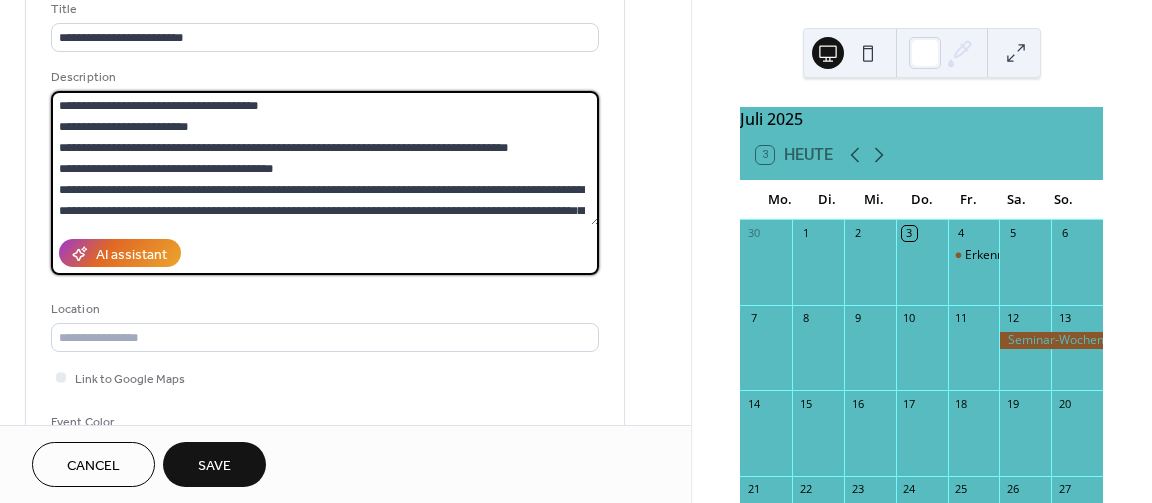 click on "**********" at bounding box center (325, 158) 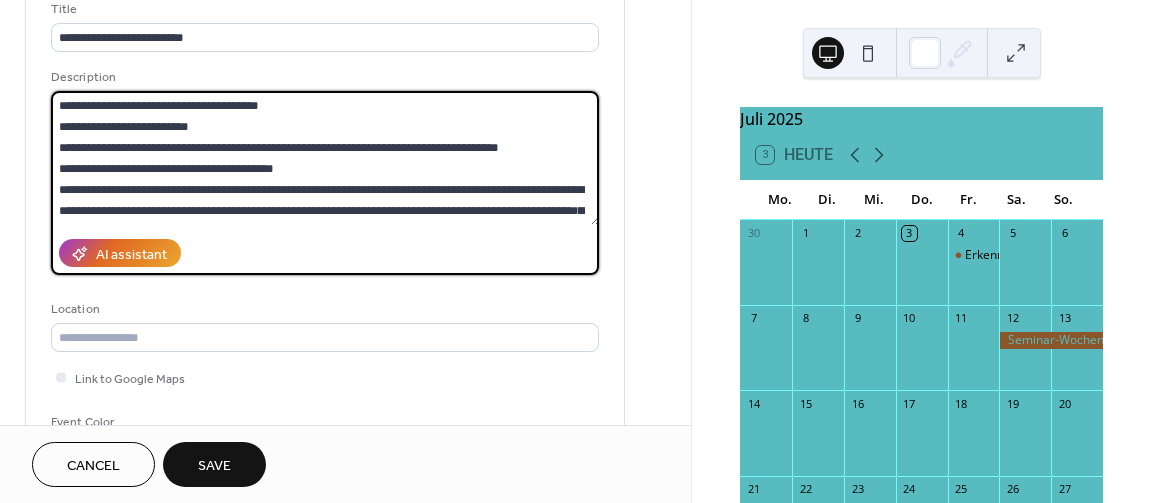 click on "**********" at bounding box center [325, 158] 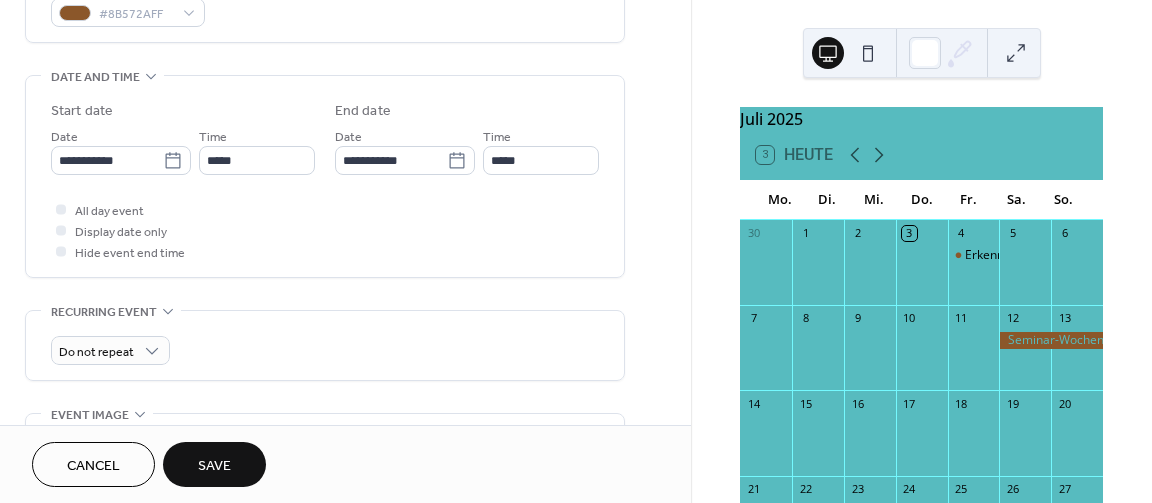 scroll, scrollTop: 604, scrollLeft: 0, axis: vertical 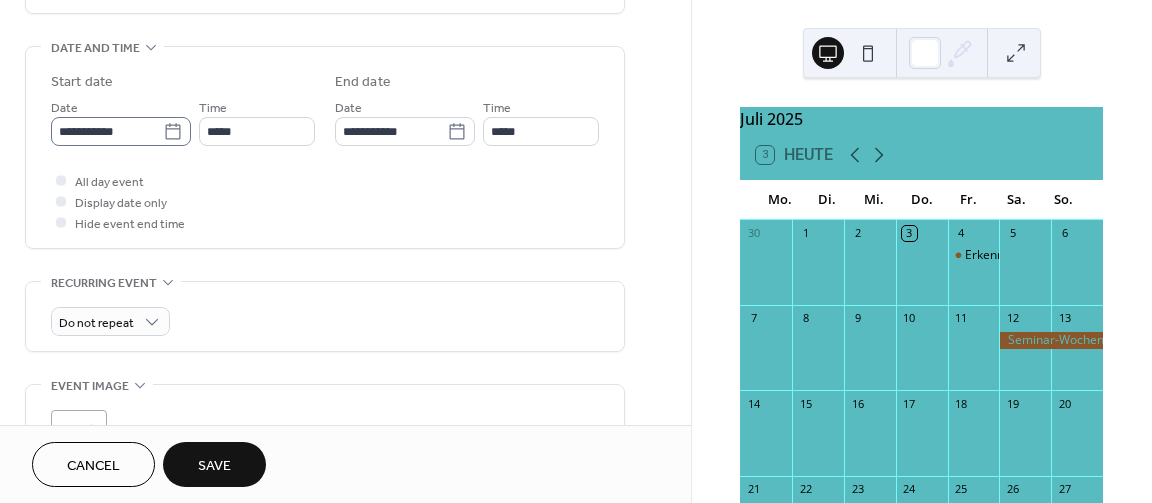 type on "**********" 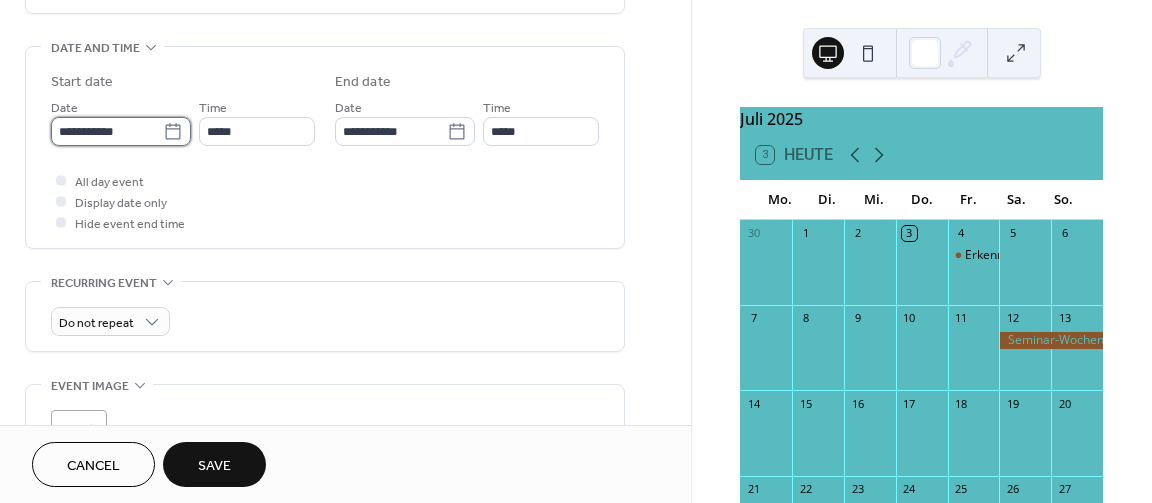click on "**********" at bounding box center (107, 131) 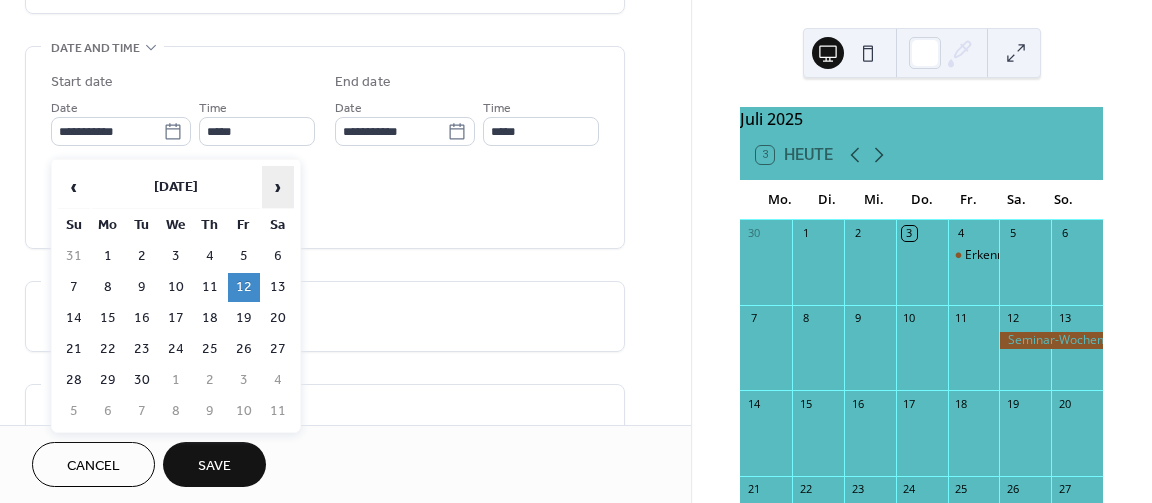 click on "›" at bounding box center [278, 187] 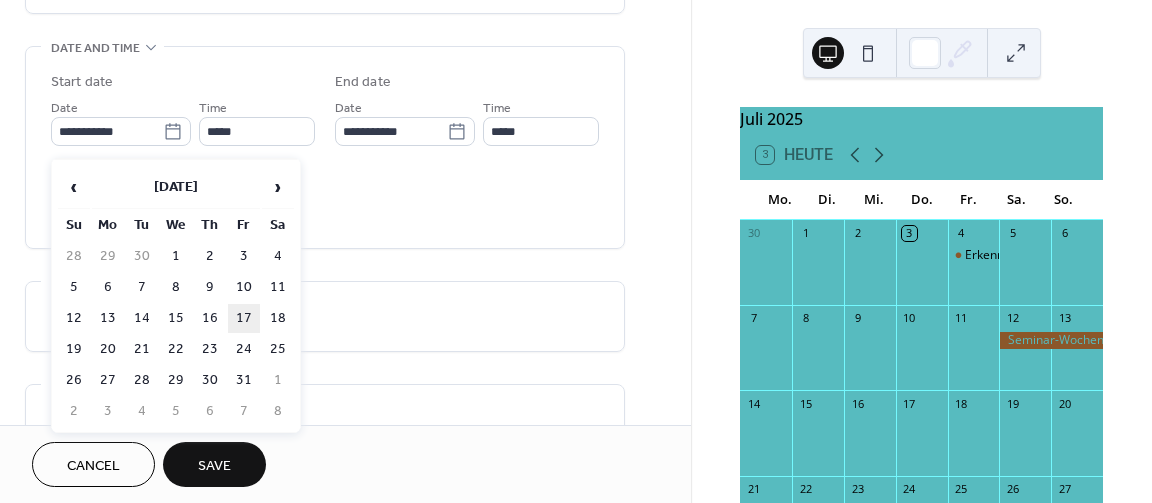 click on "17" at bounding box center [244, 318] 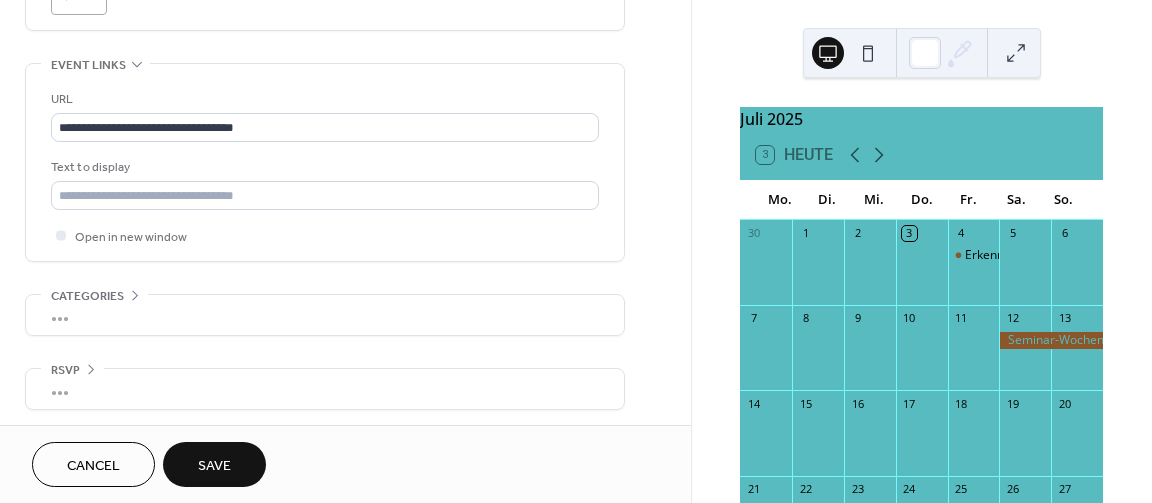 scroll, scrollTop: 1068, scrollLeft: 0, axis: vertical 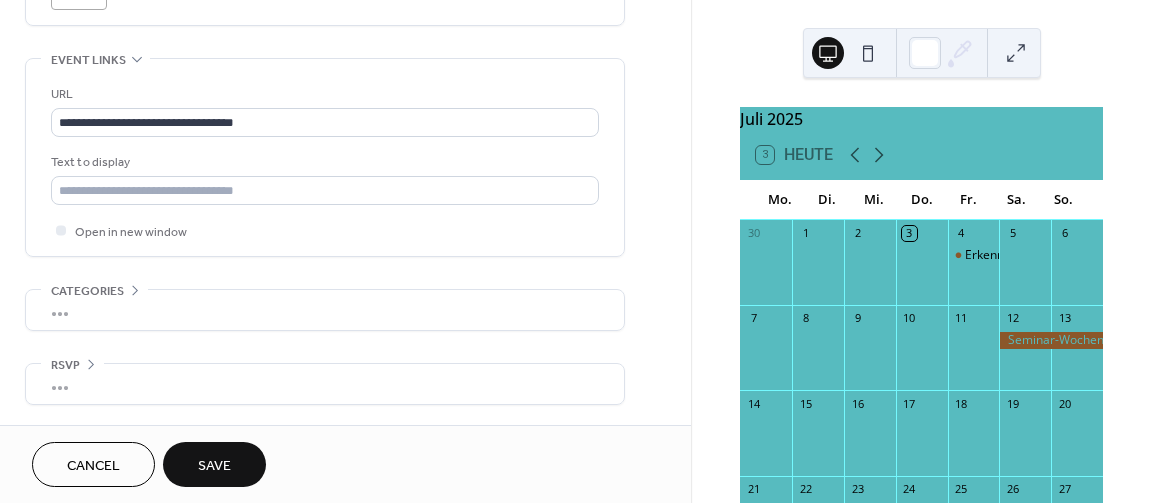 click on "Save" at bounding box center (214, 466) 